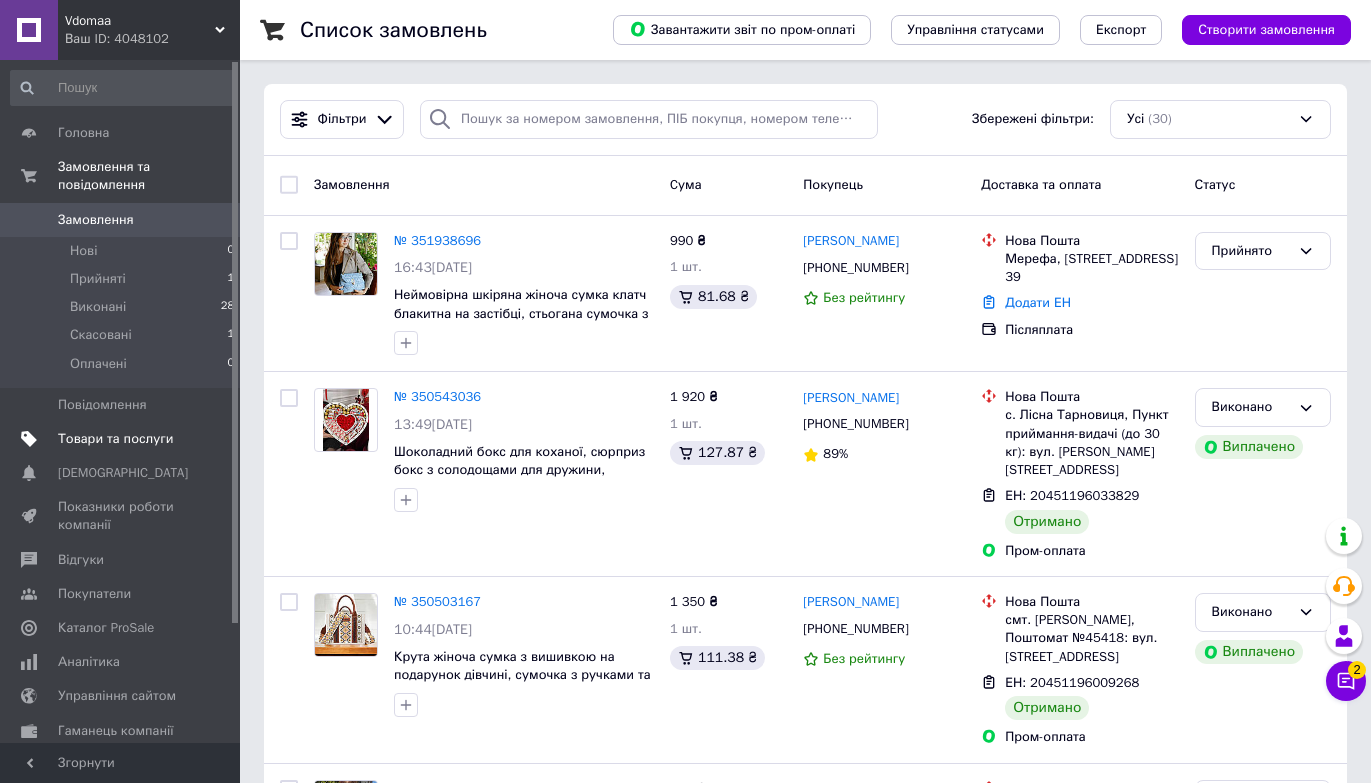 scroll, scrollTop: 0, scrollLeft: 0, axis: both 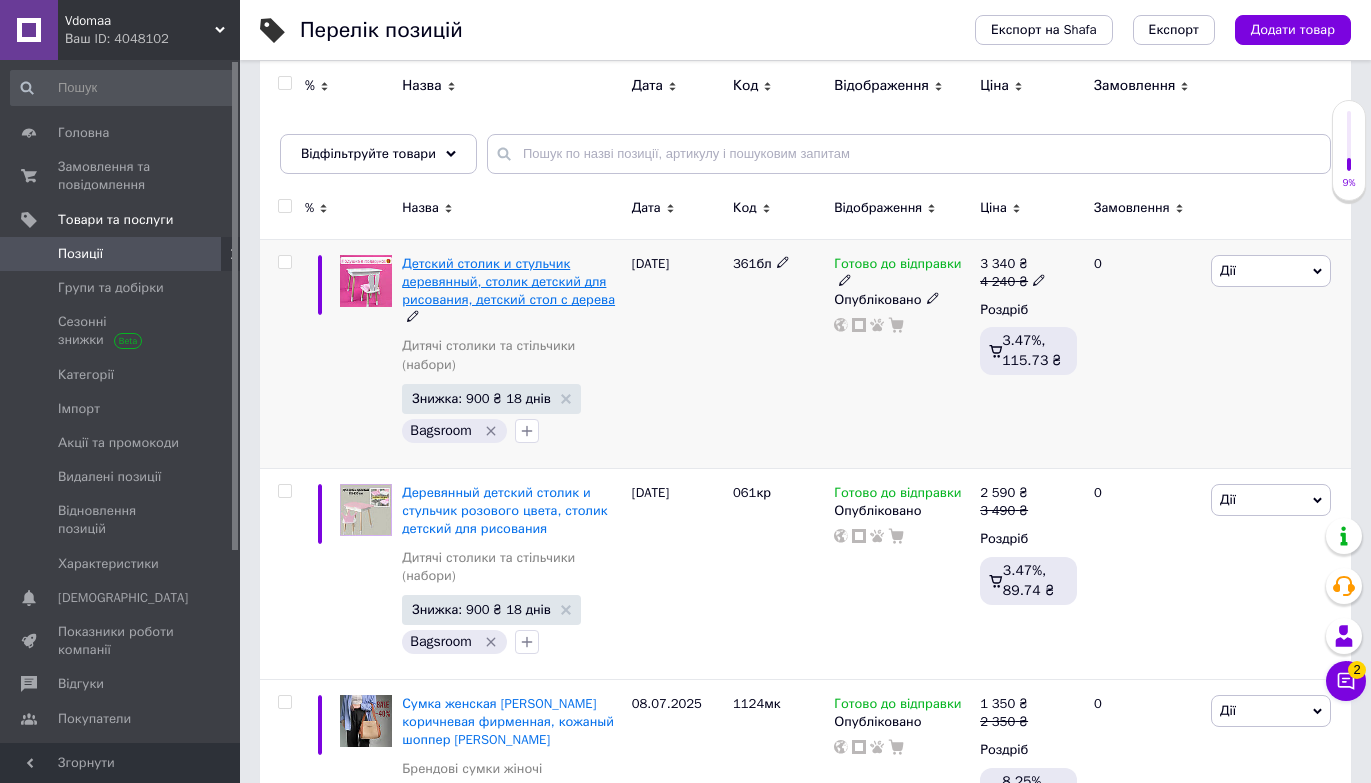 click on "Детский столик и стульчик деревянный, столик детский для рисования, детский стол с дерева" at bounding box center (508, 281) 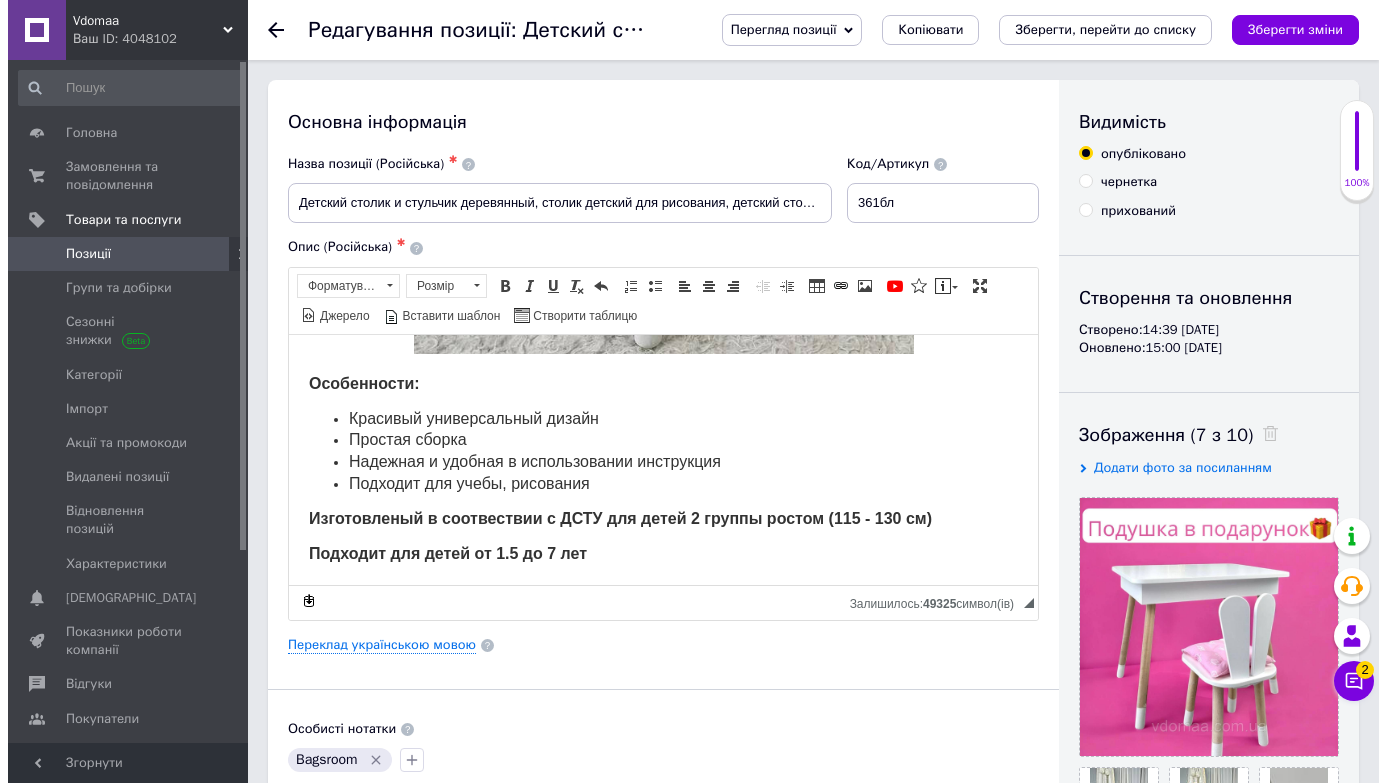 scroll, scrollTop: 1970, scrollLeft: 0, axis: vertical 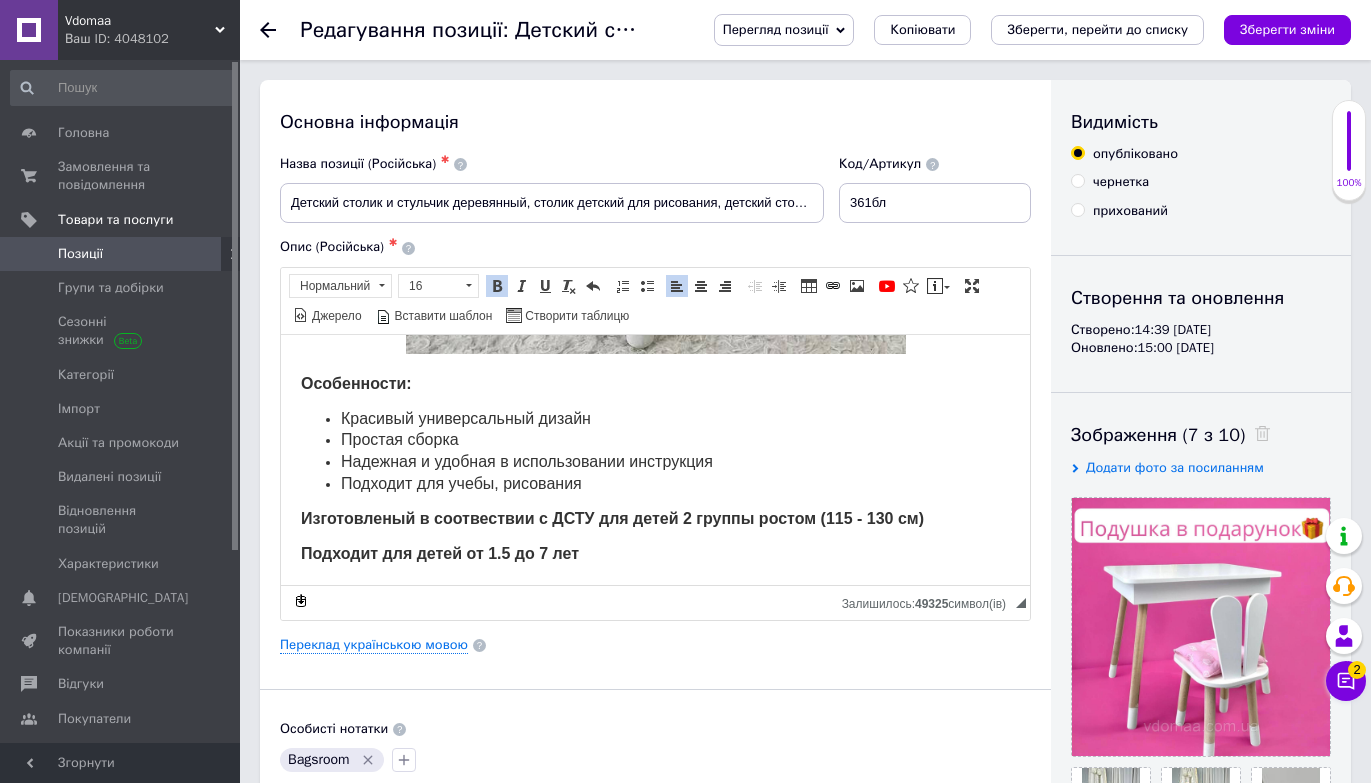 click on "Надежная и удобная в использовании инструкция" at bounding box center [655, 462] 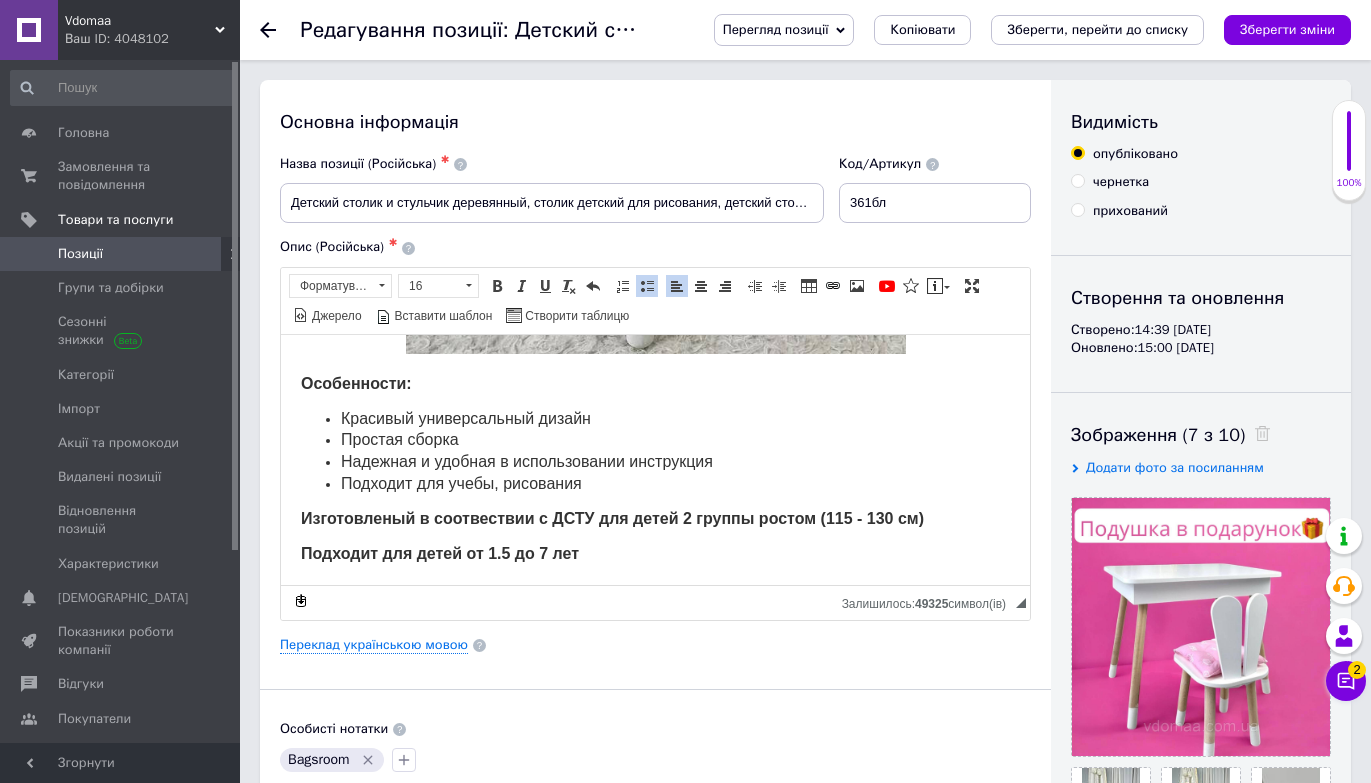 type 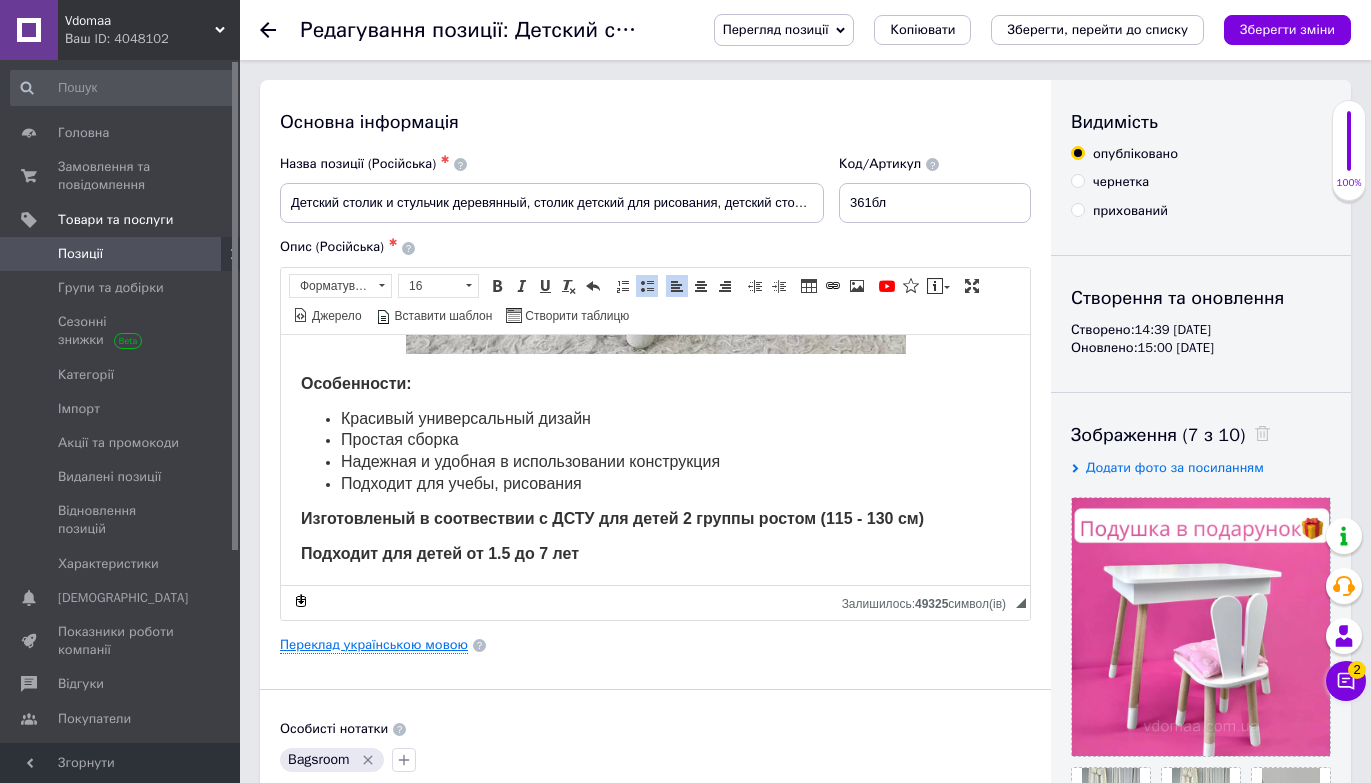 click on "Переклад українською мовою" at bounding box center [374, 645] 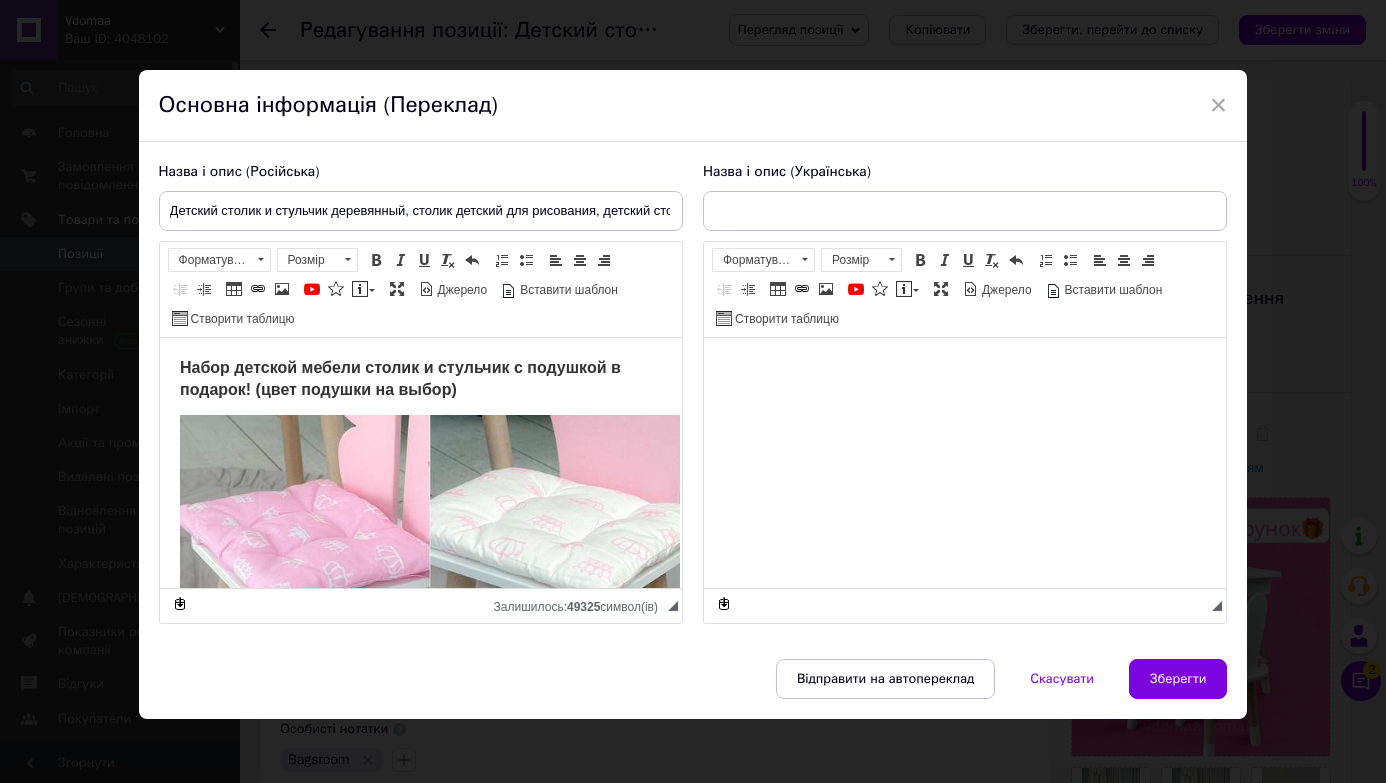 scroll, scrollTop: 0, scrollLeft: 0, axis: both 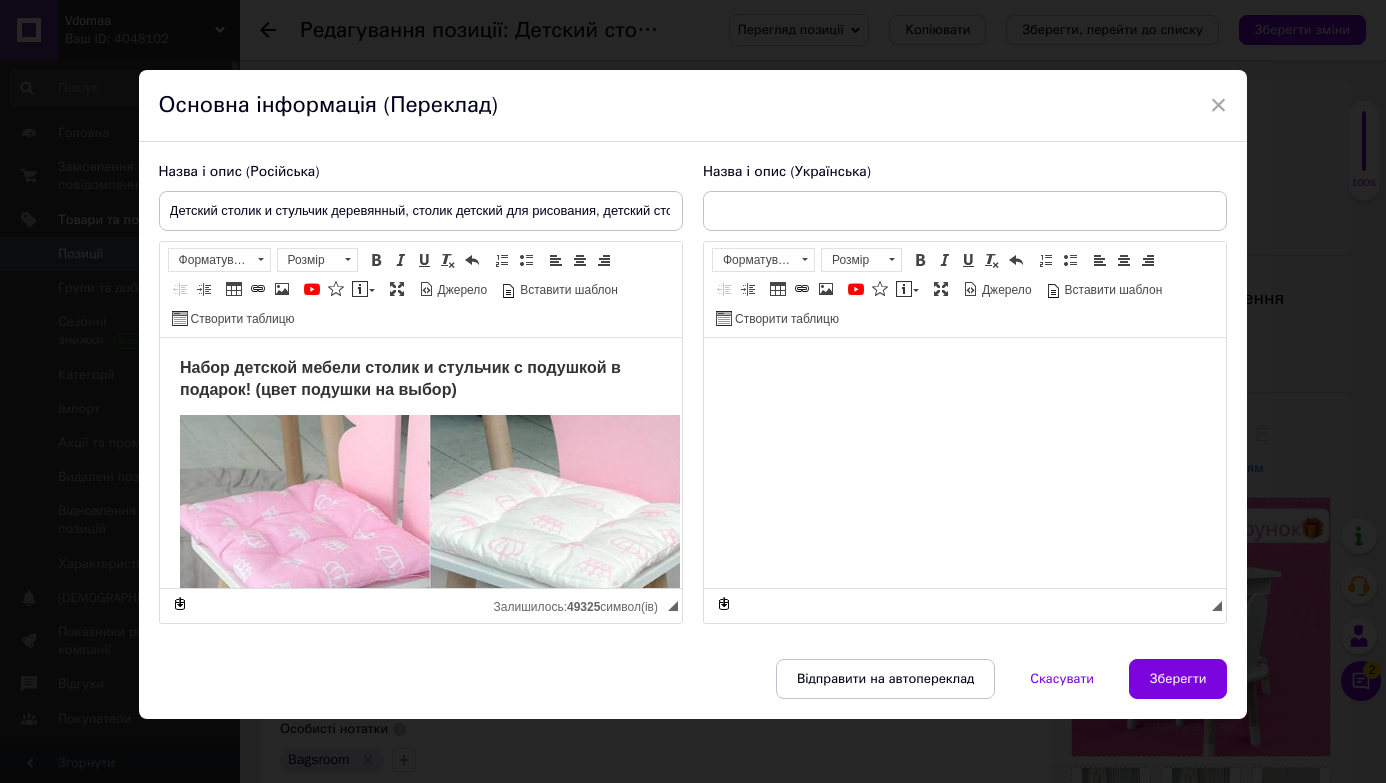 type on "Дитячий столик і стільчик дерев'яний, столик дитячий для малювання, набір дитячих меблів" 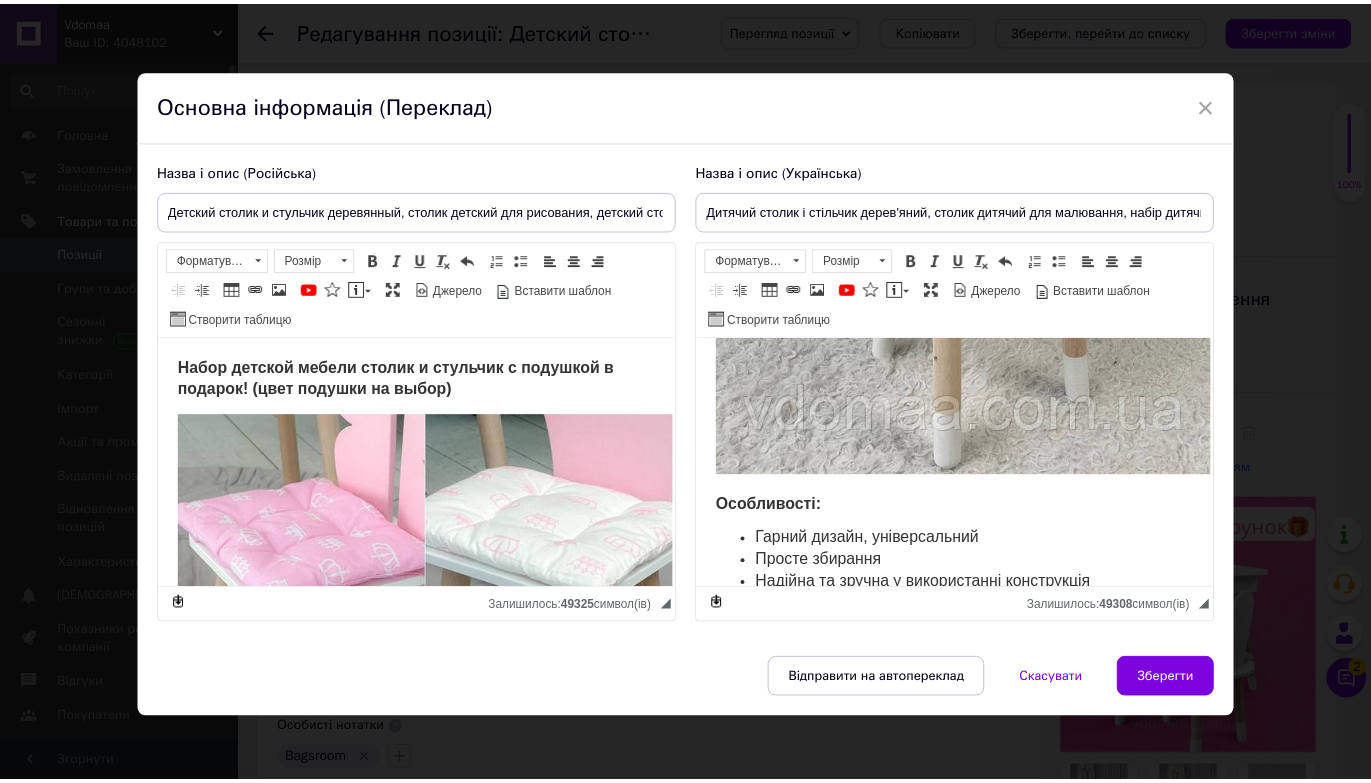 scroll, scrollTop: 2040, scrollLeft: 0, axis: vertical 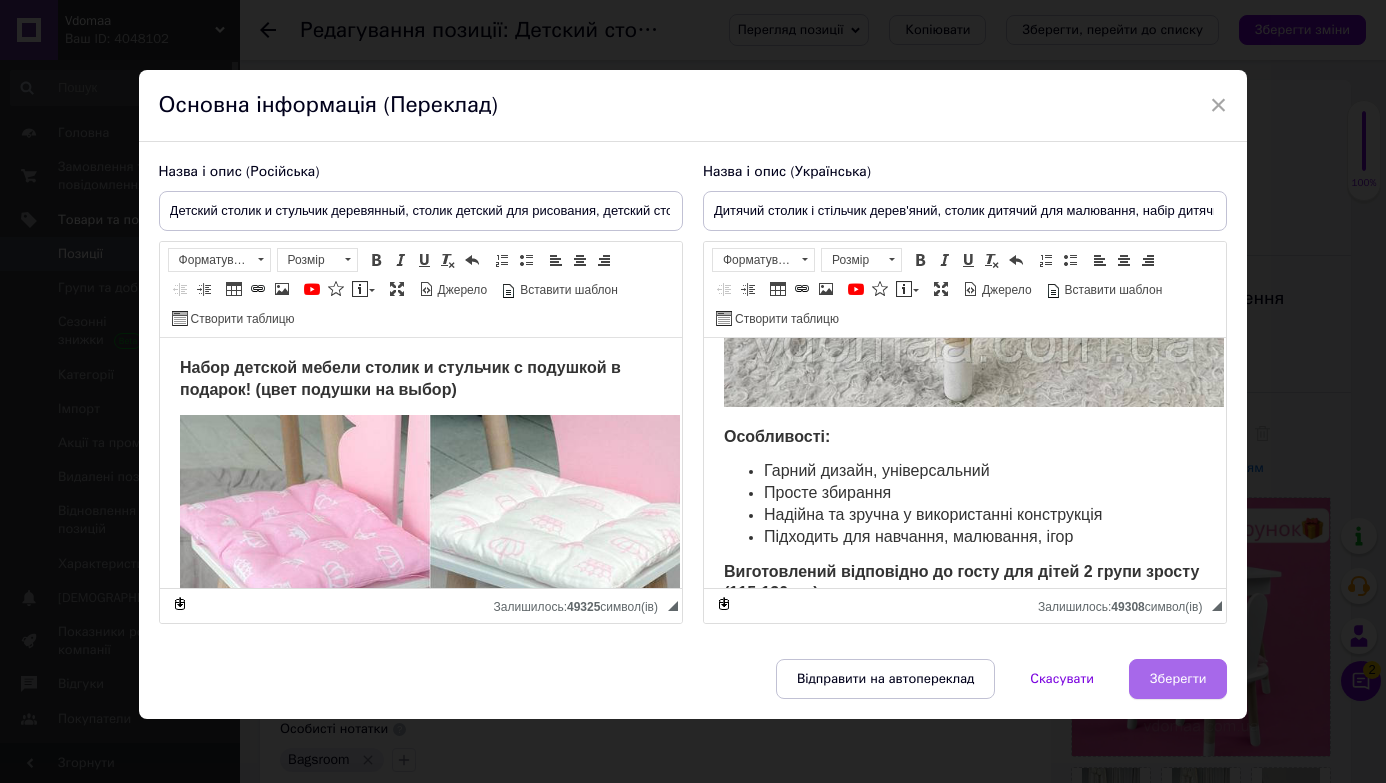 click on "Зберегти" at bounding box center (1178, 679) 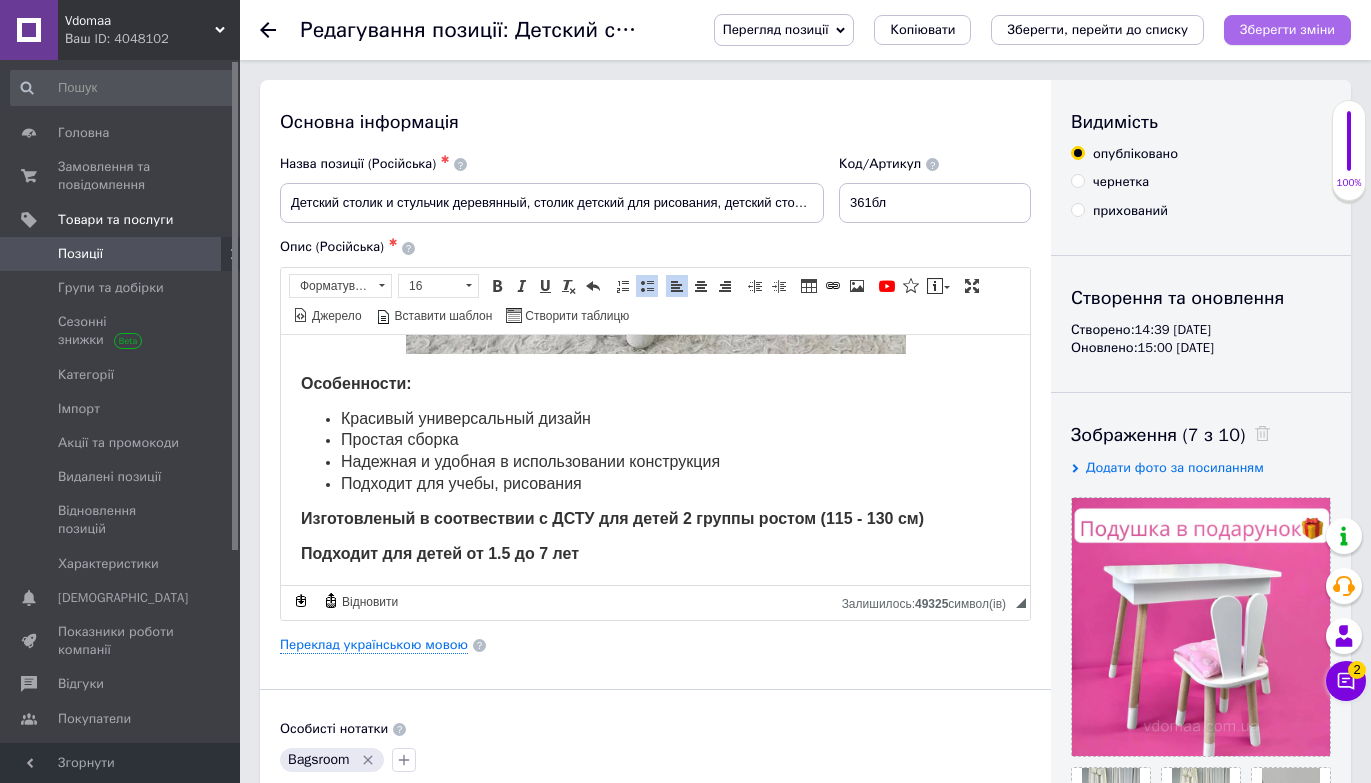 click on "Зберегти зміни" at bounding box center [1287, 29] 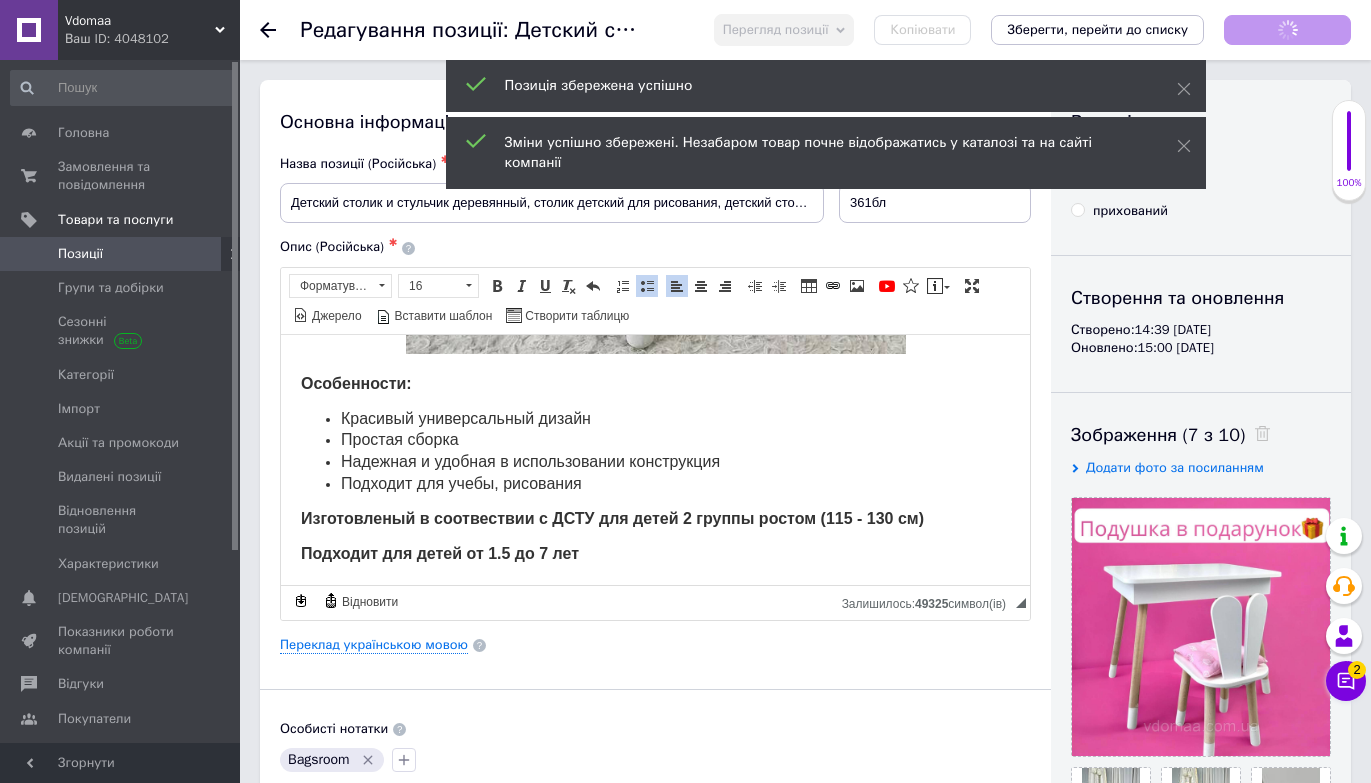click on "Позиції" at bounding box center (121, 254) 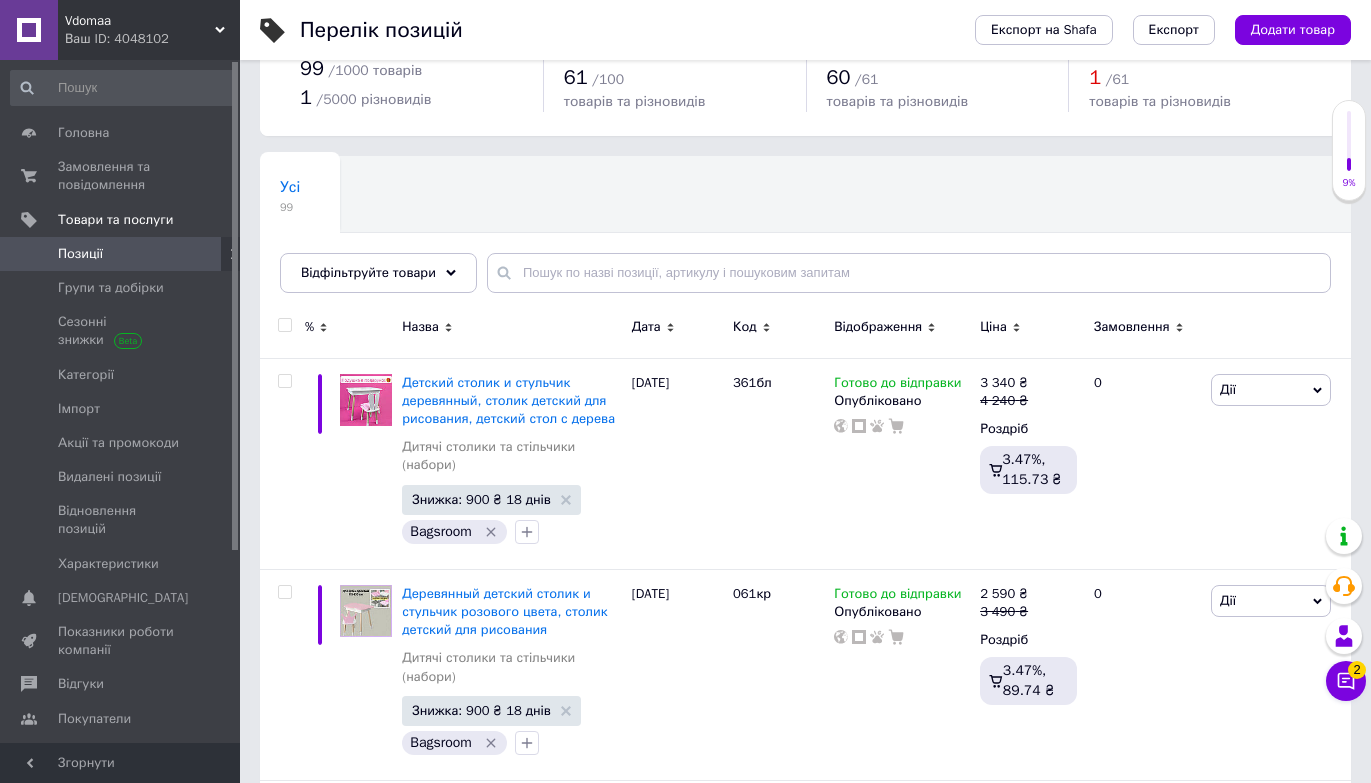 scroll, scrollTop: 324, scrollLeft: 0, axis: vertical 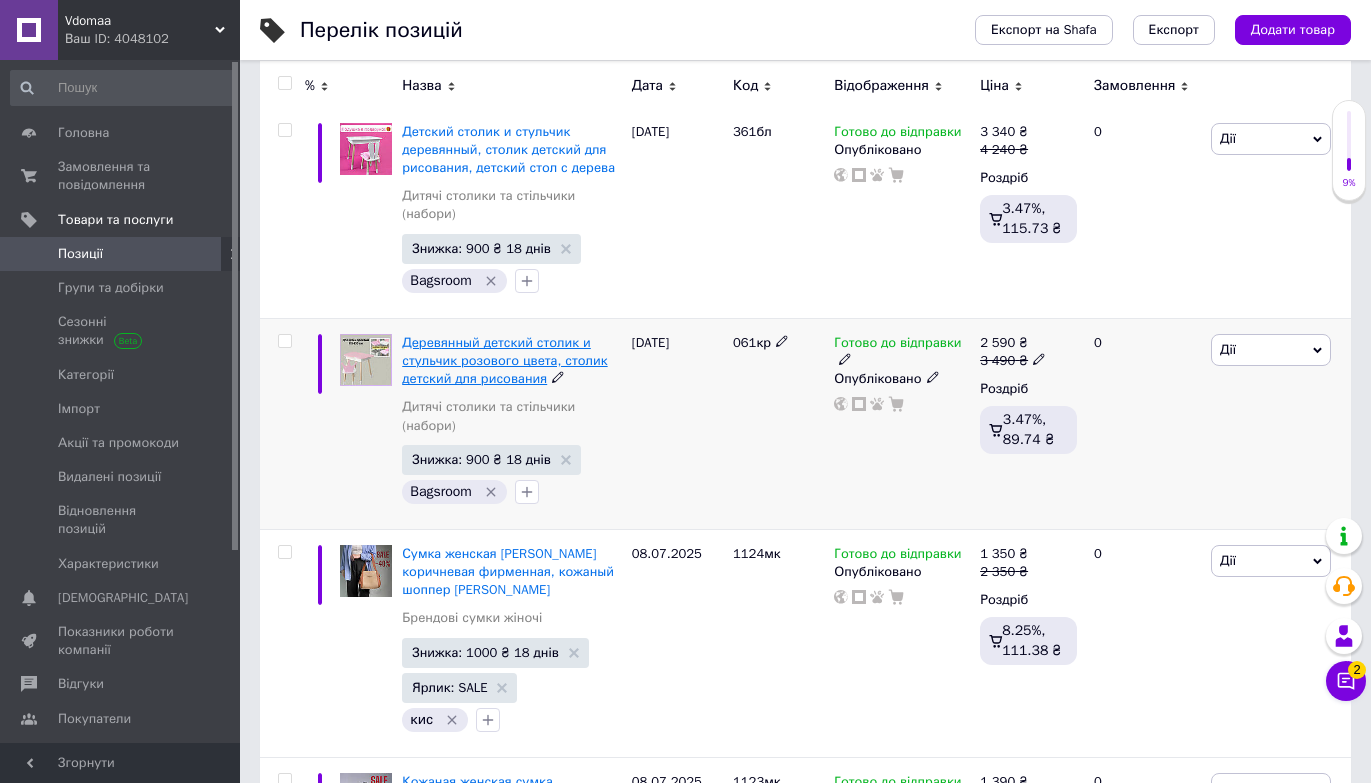 click on "Деревянный детский столик и стульчик розового цвета, столик детский для рисования" at bounding box center [504, 360] 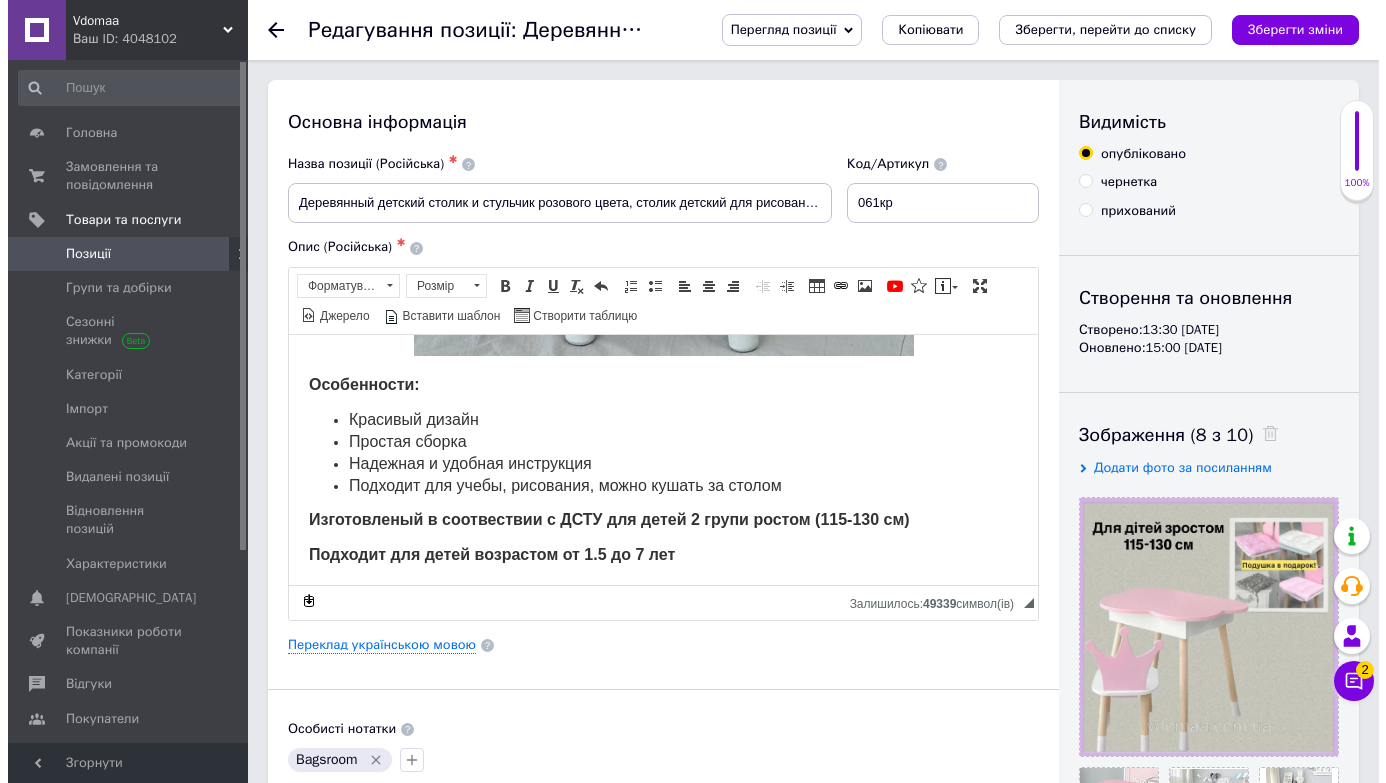 scroll, scrollTop: 1955, scrollLeft: 0, axis: vertical 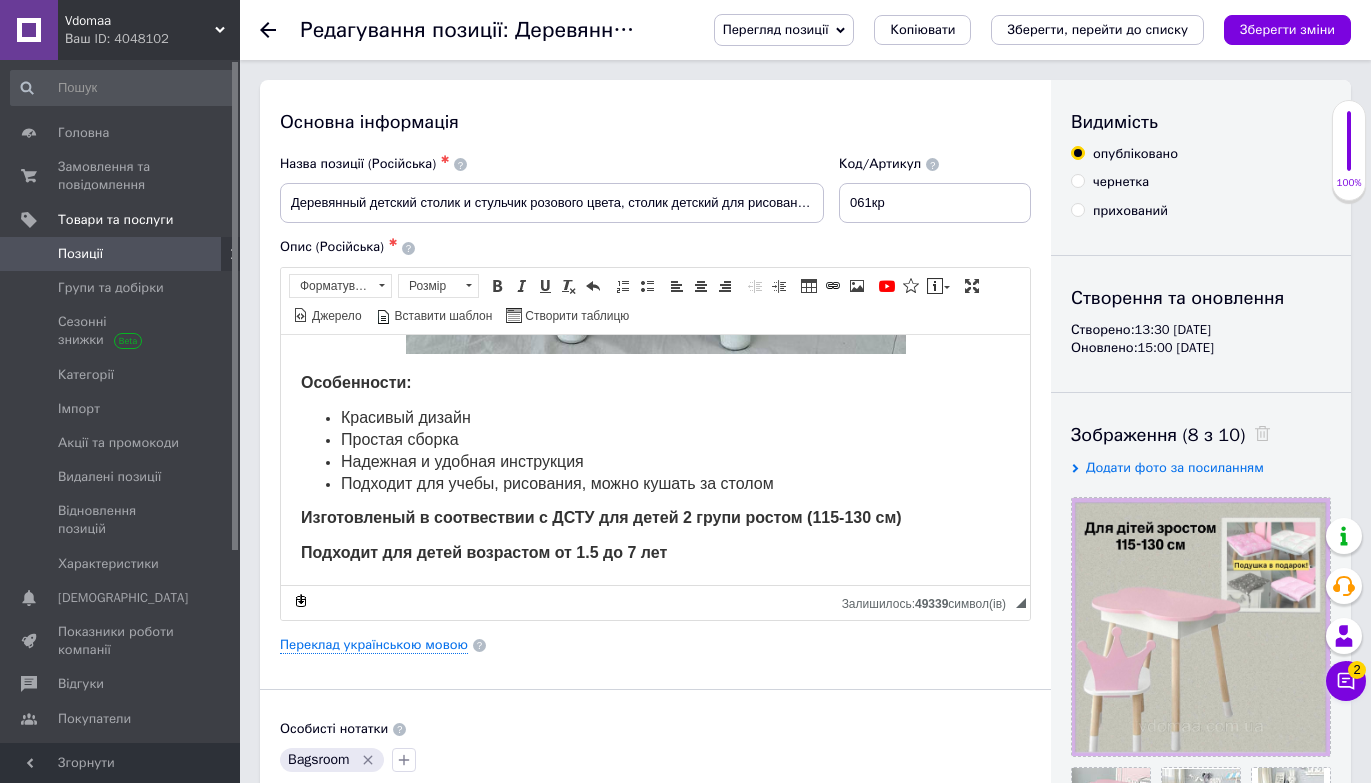 click on "Надежная и удобная инструкция" at bounding box center [655, 462] 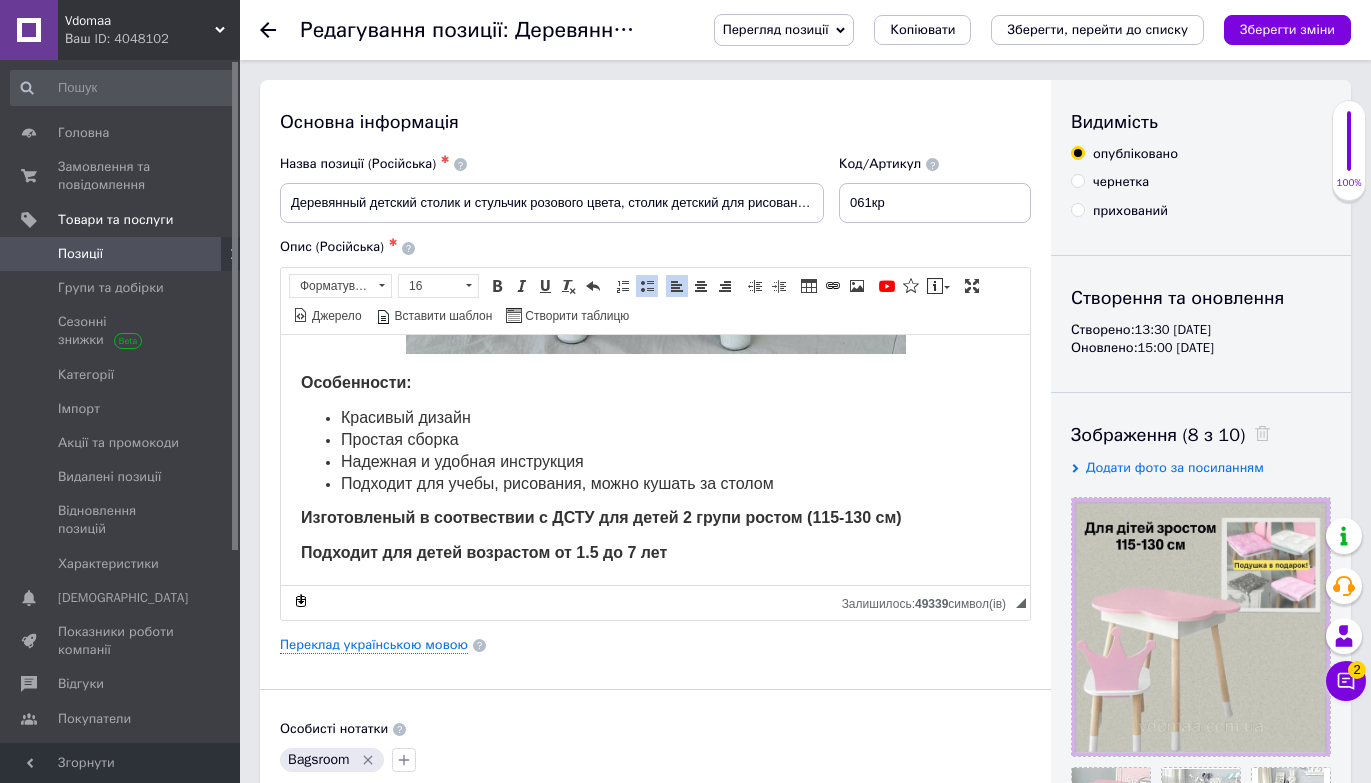 type 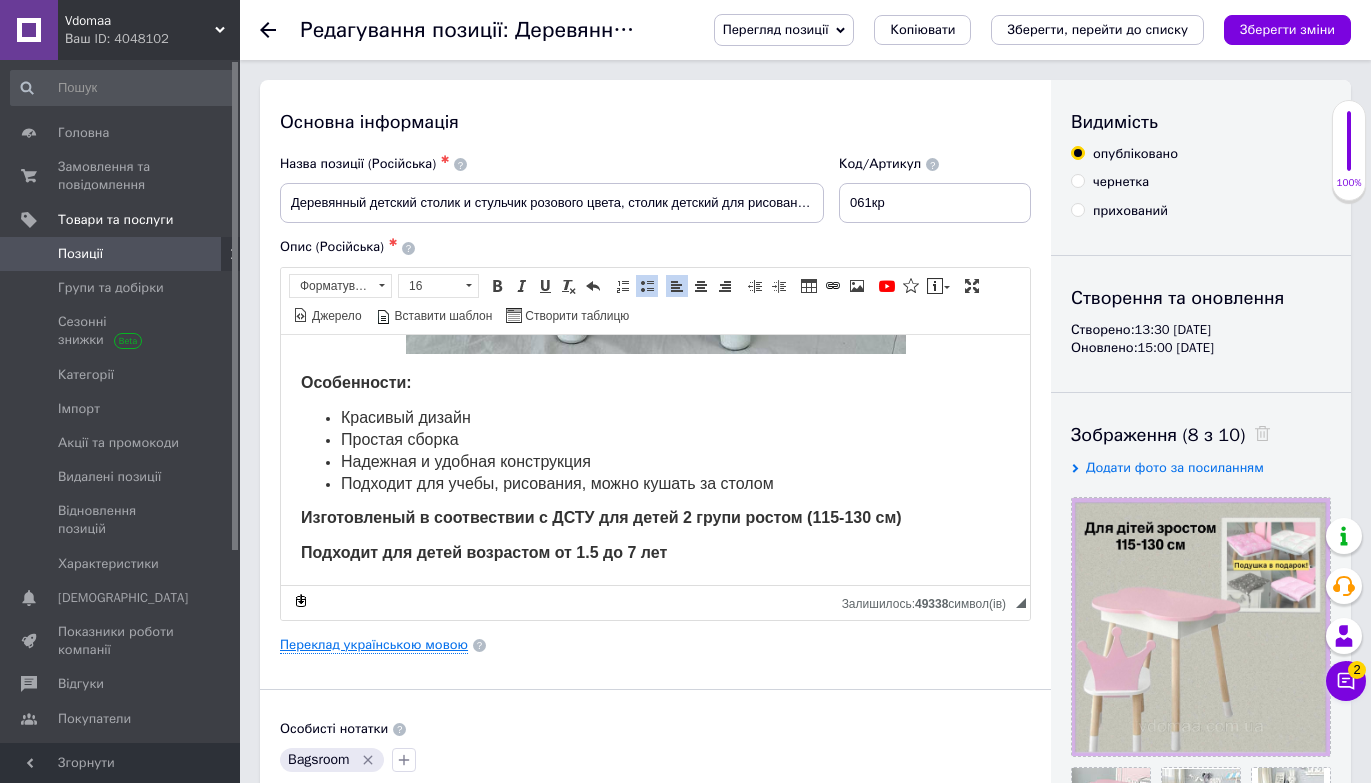 click on "Переклад українською мовою" at bounding box center [374, 645] 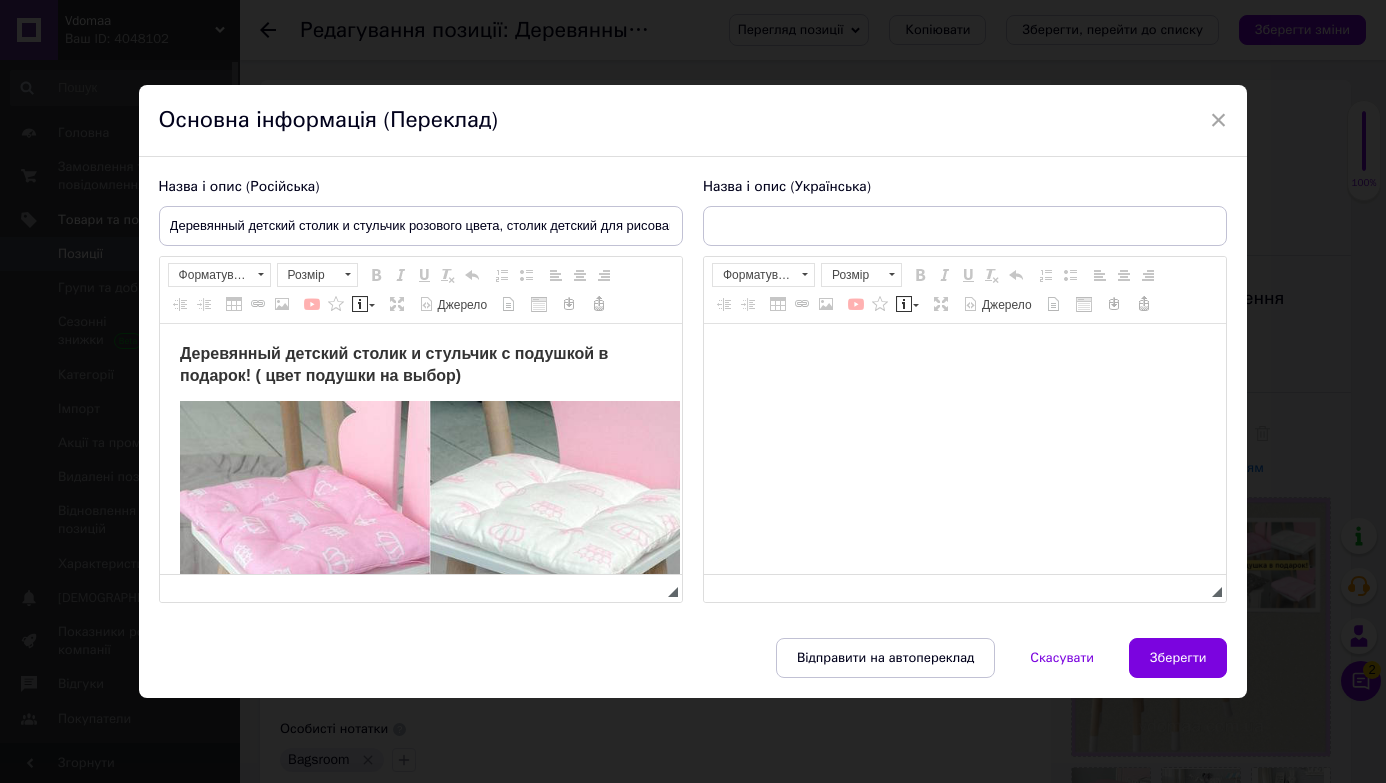 scroll, scrollTop: 0, scrollLeft: 0, axis: both 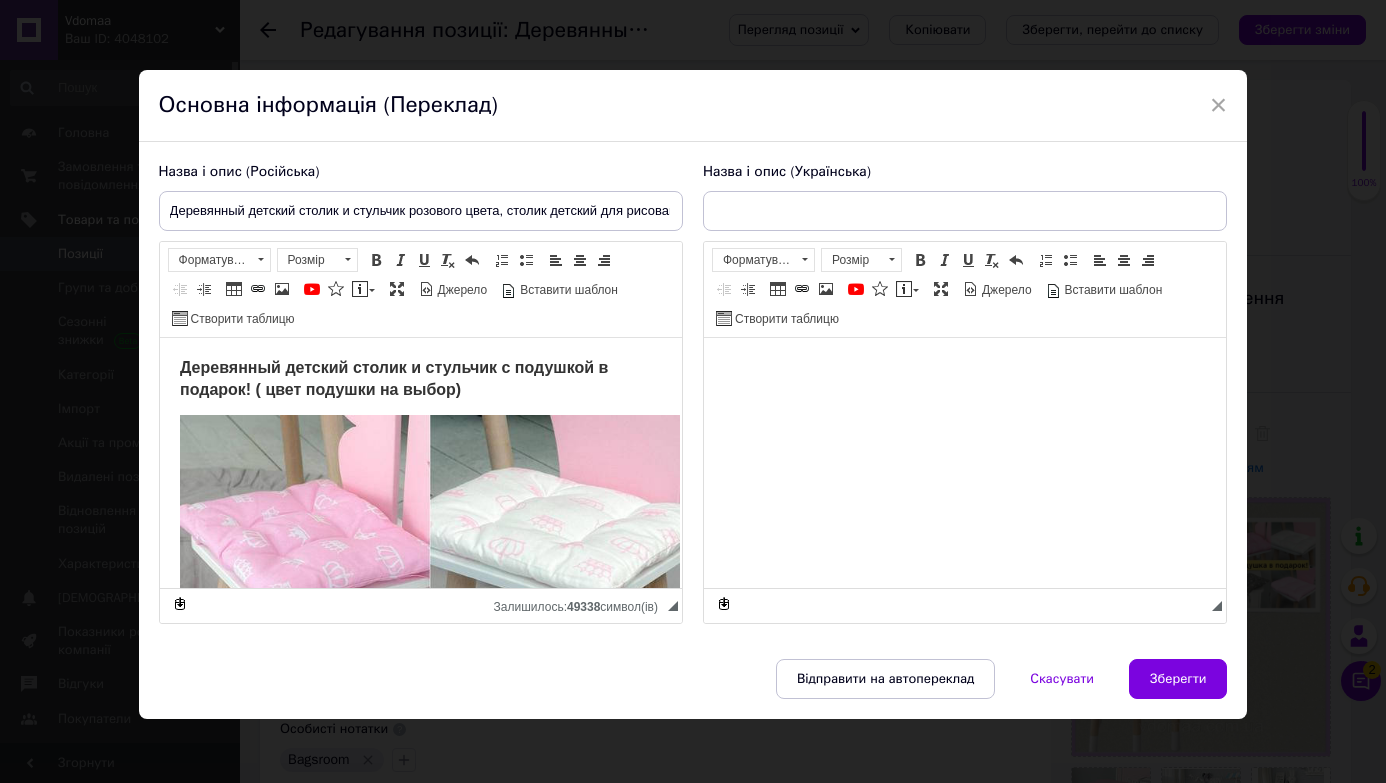 type on "Дерев'яний дитячий столик і стільчик рожевого кольору, столик дитячий для малювання, міцний дитячий стіл зі стільцем" 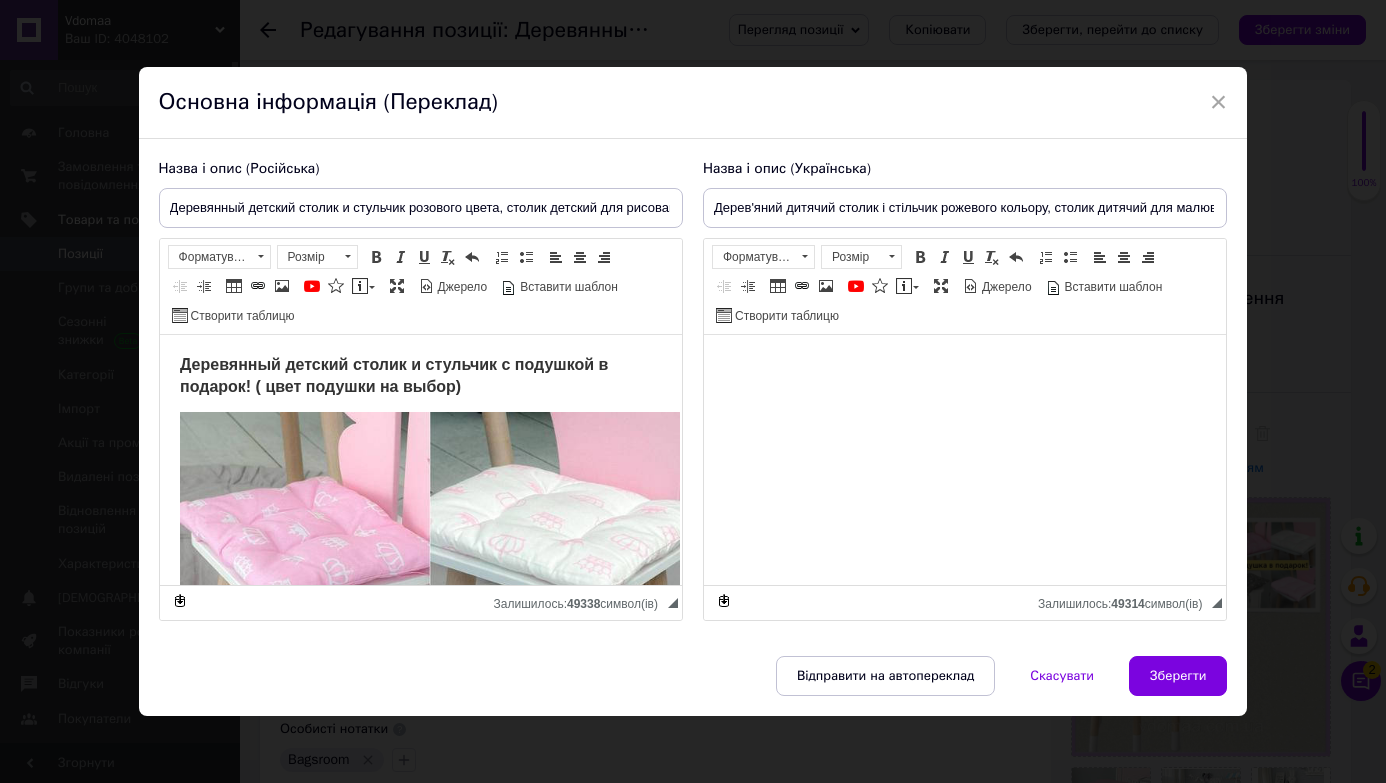 scroll, scrollTop: 6, scrollLeft: 0, axis: vertical 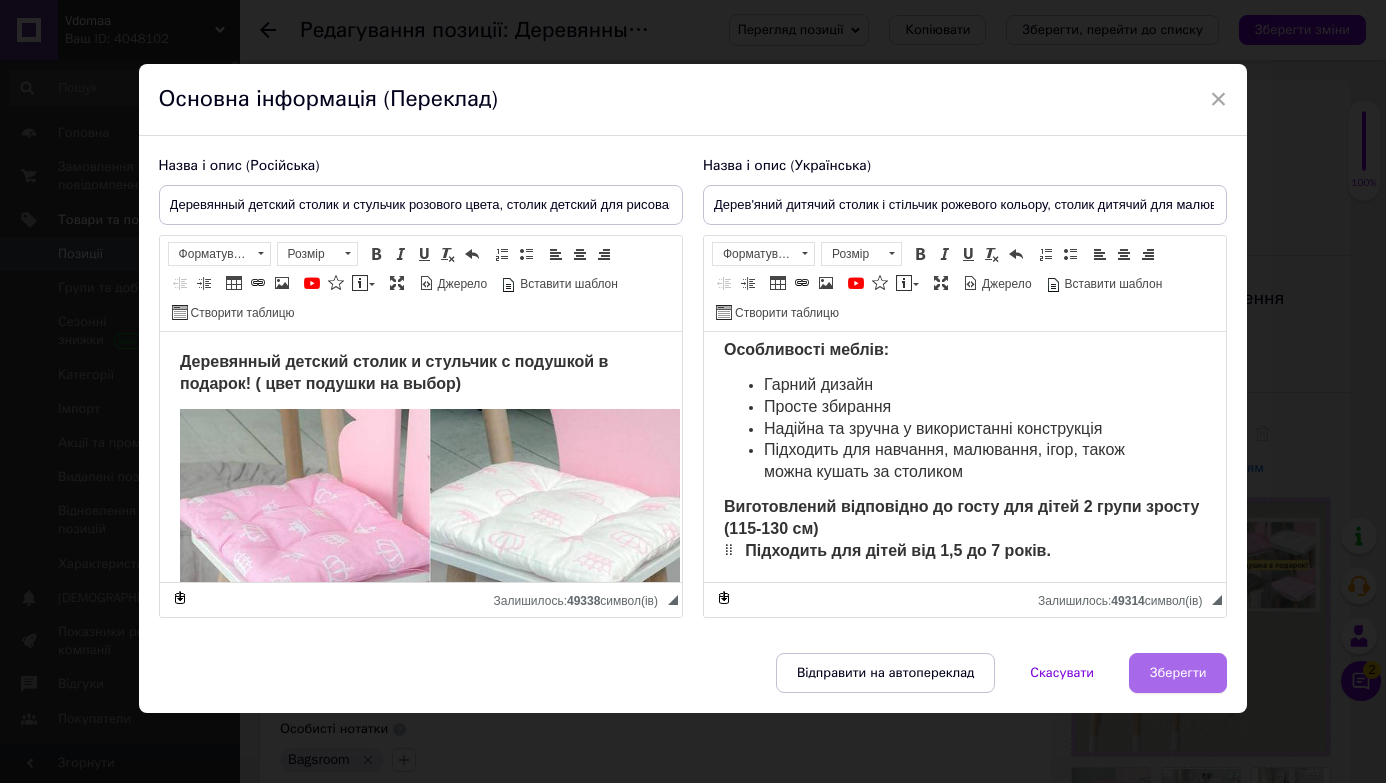 click on "Зберегти" at bounding box center (1178, 673) 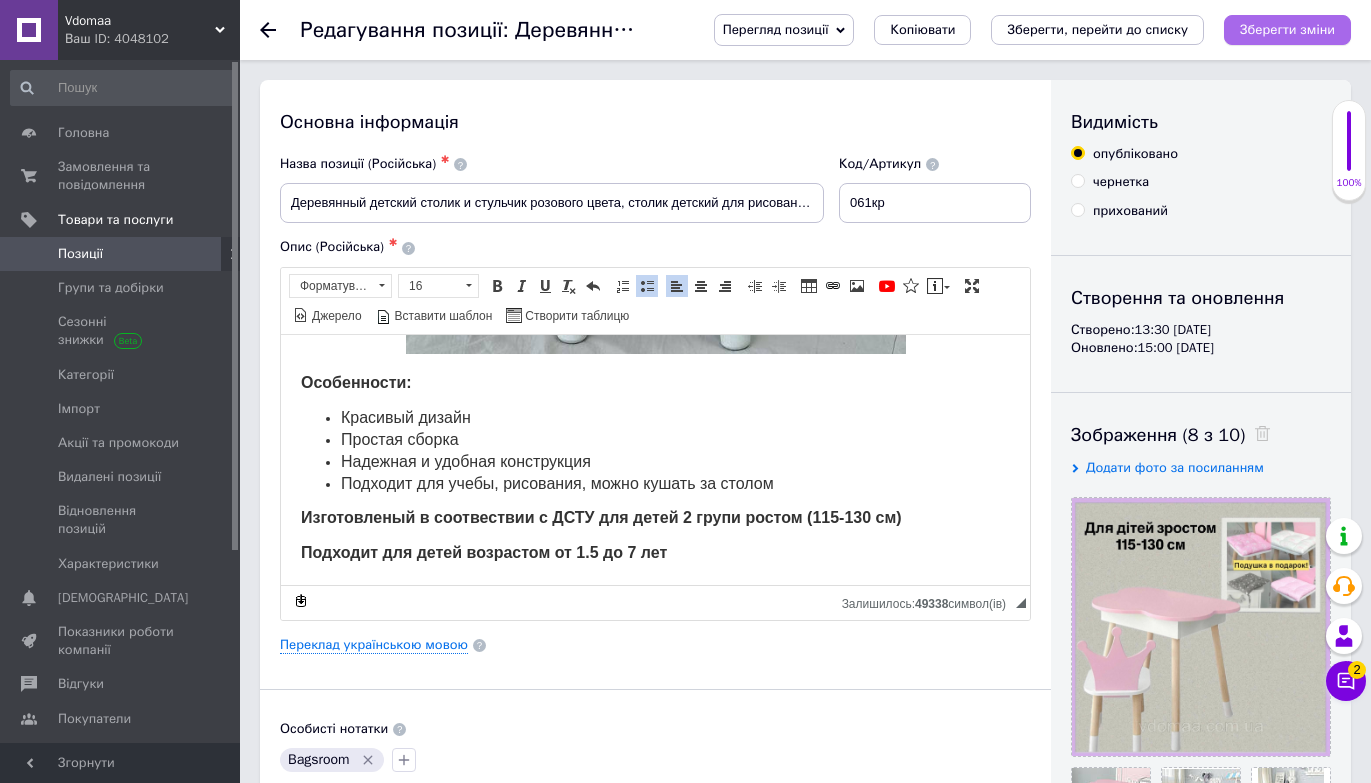 click on "Зберегти зміни" at bounding box center (1287, 30) 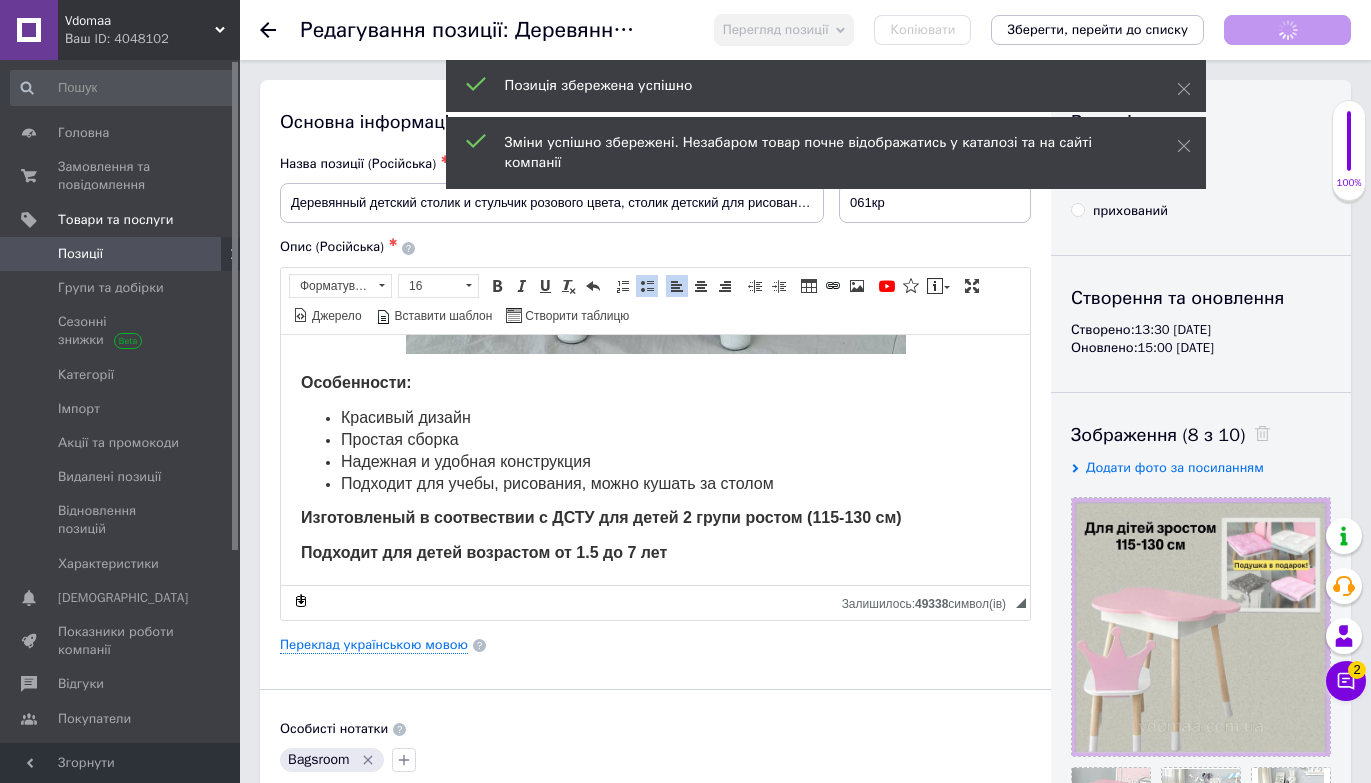 click on "Позиції" at bounding box center [121, 254] 